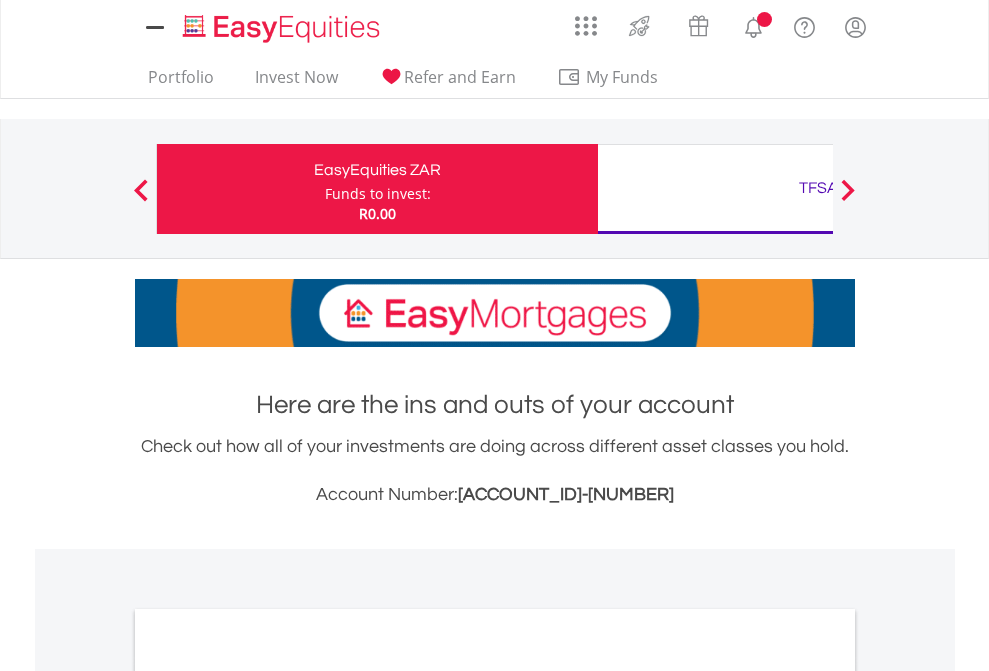 scroll, scrollTop: 0, scrollLeft: 0, axis: both 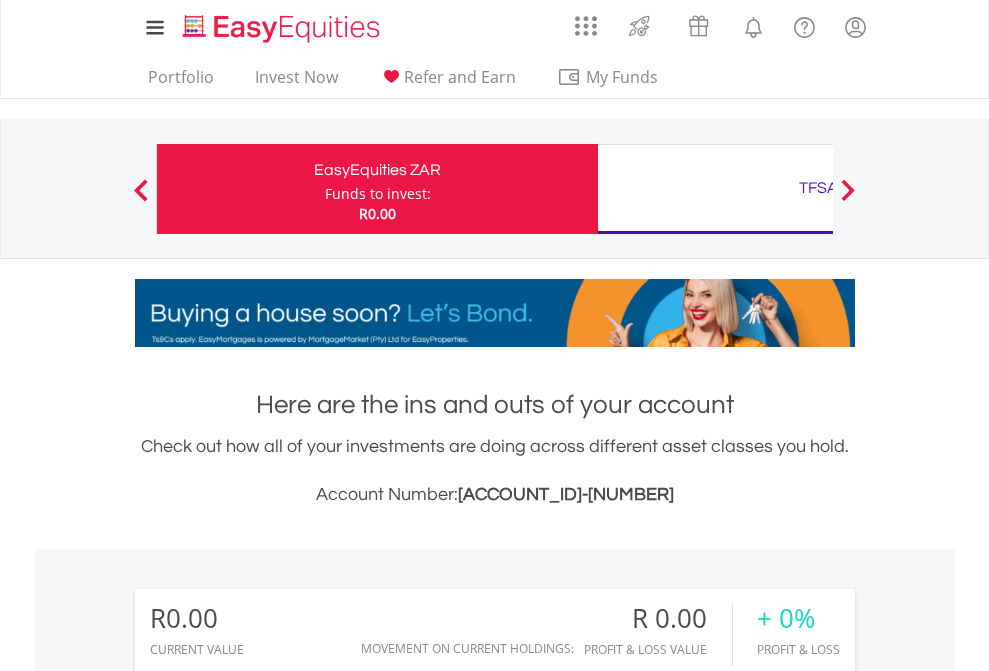 click on "Funds to invest:" at bounding box center [378, 194] 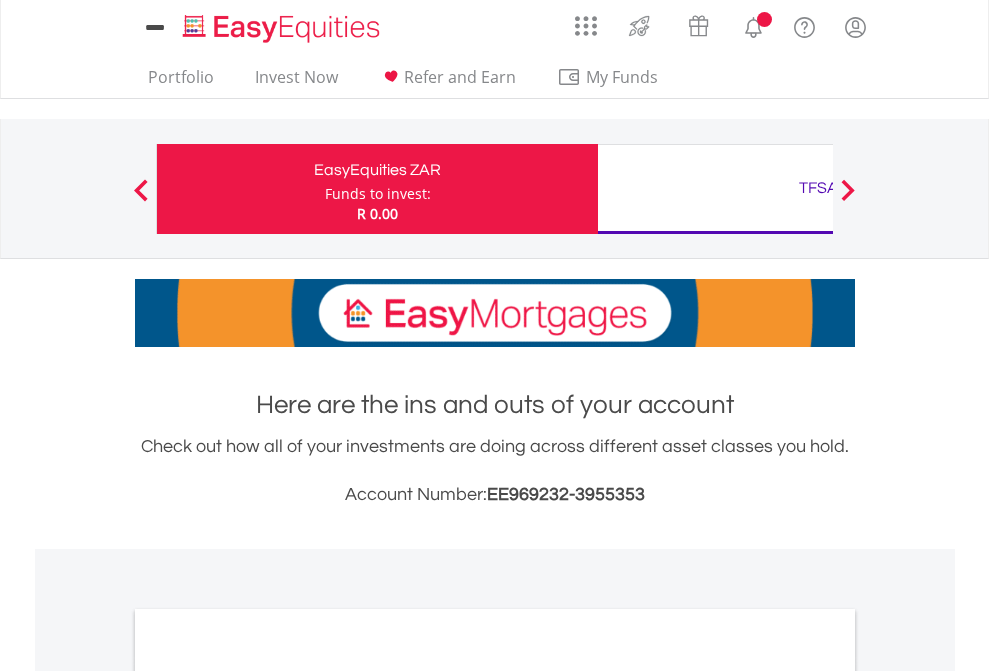 scroll, scrollTop: 0, scrollLeft: 0, axis: both 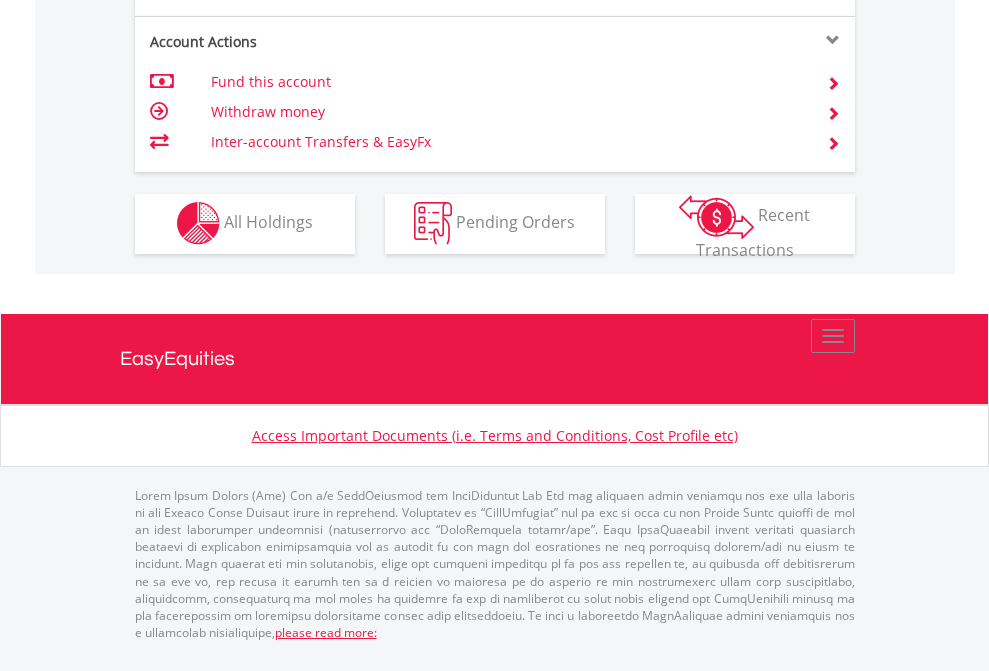 click on "Investment types" at bounding box center (706, -353) 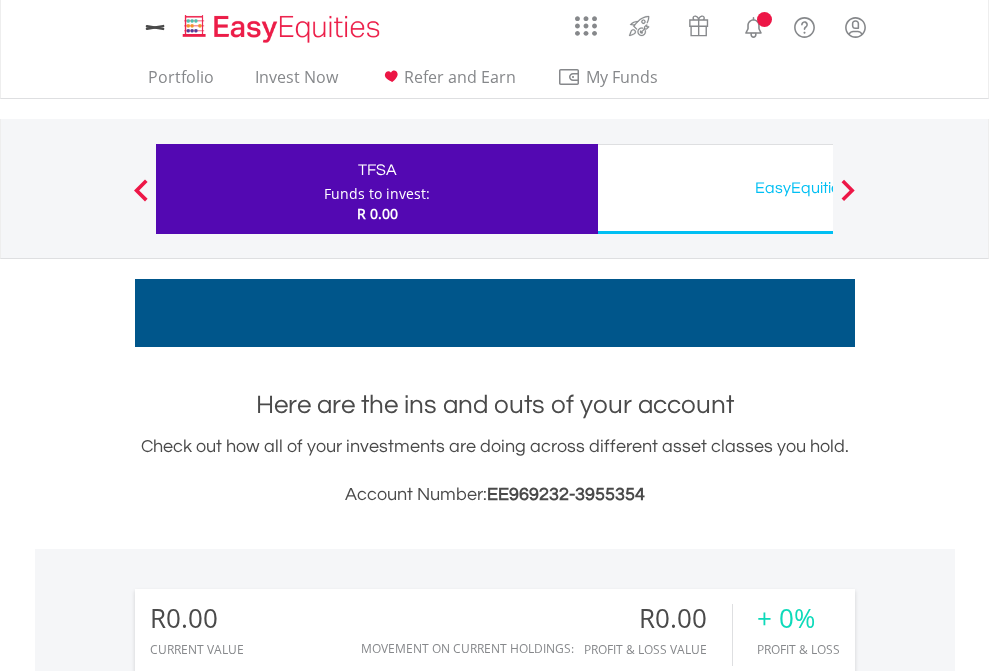 scroll, scrollTop: 0, scrollLeft: 0, axis: both 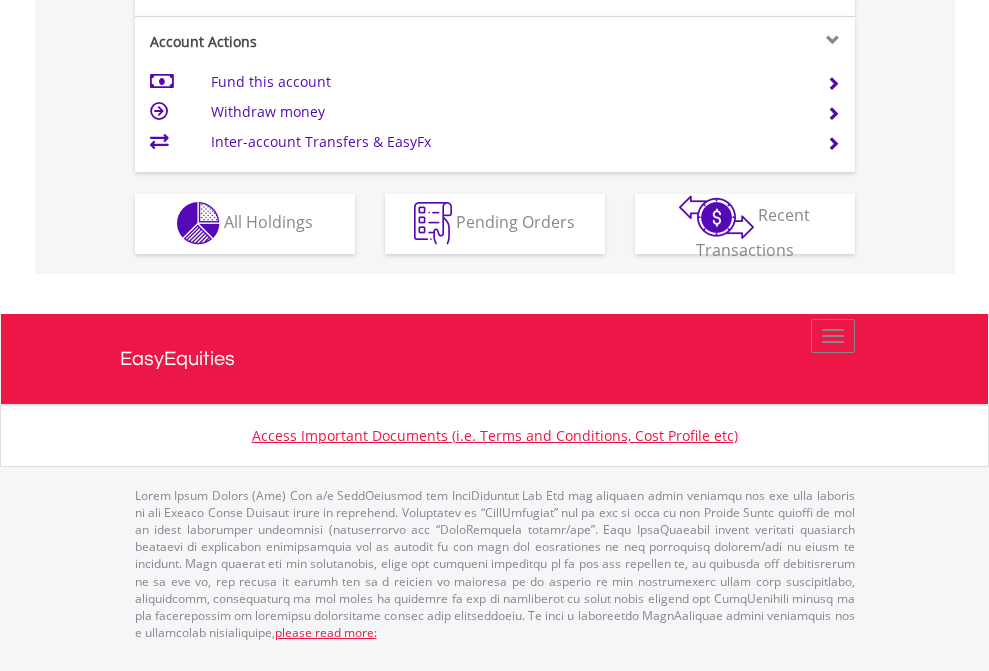 click on "Investment types" at bounding box center [706, -353] 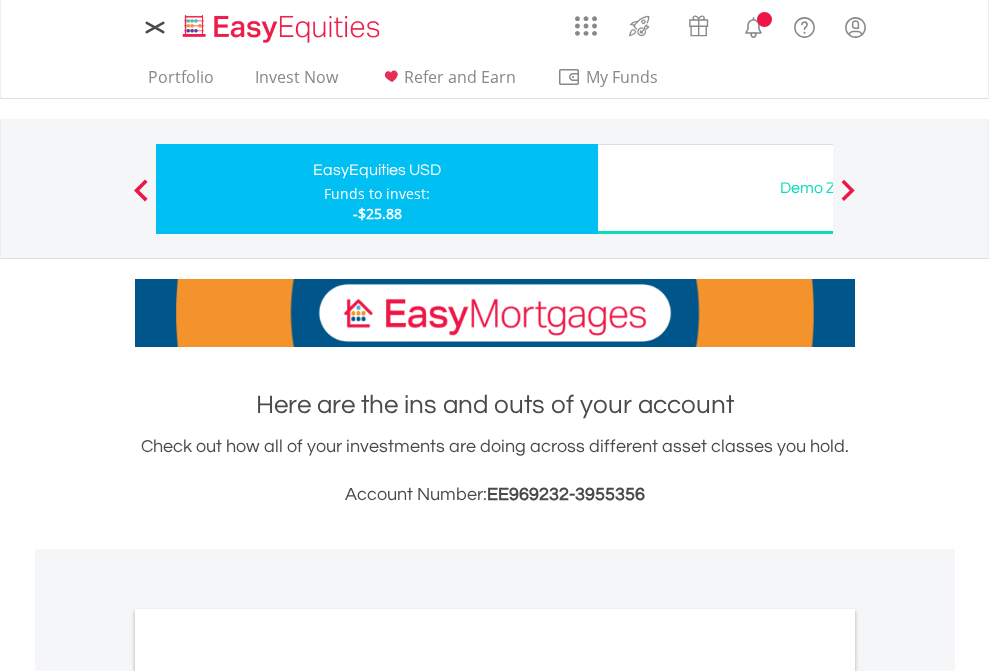 scroll, scrollTop: 0, scrollLeft: 0, axis: both 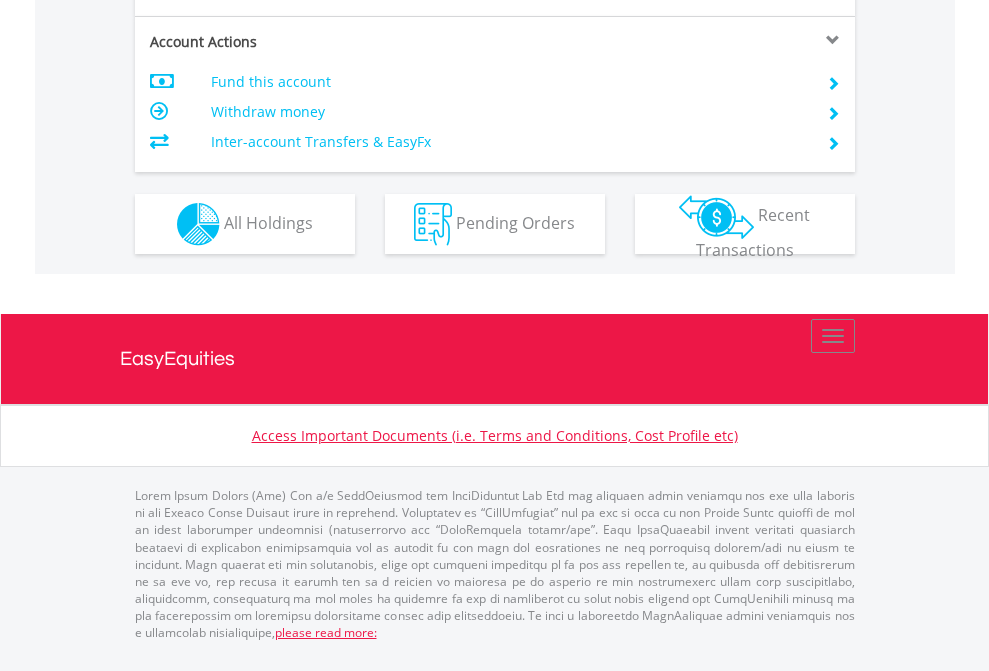 click on "Investment types" at bounding box center [706, -337] 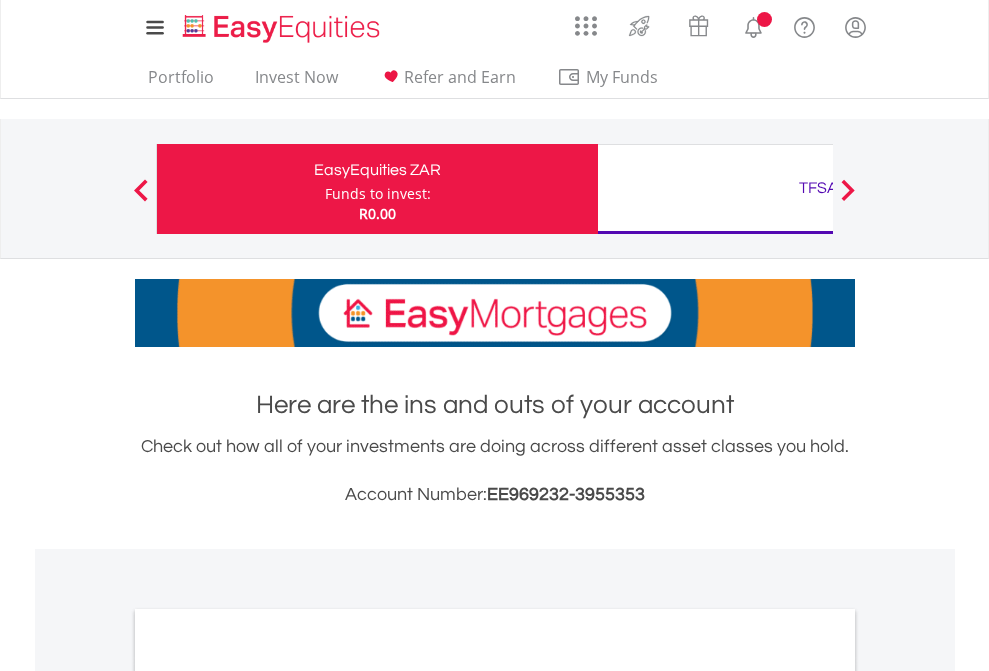 scroll, scrollTop: 0, scrollLeft: 0, axis: both 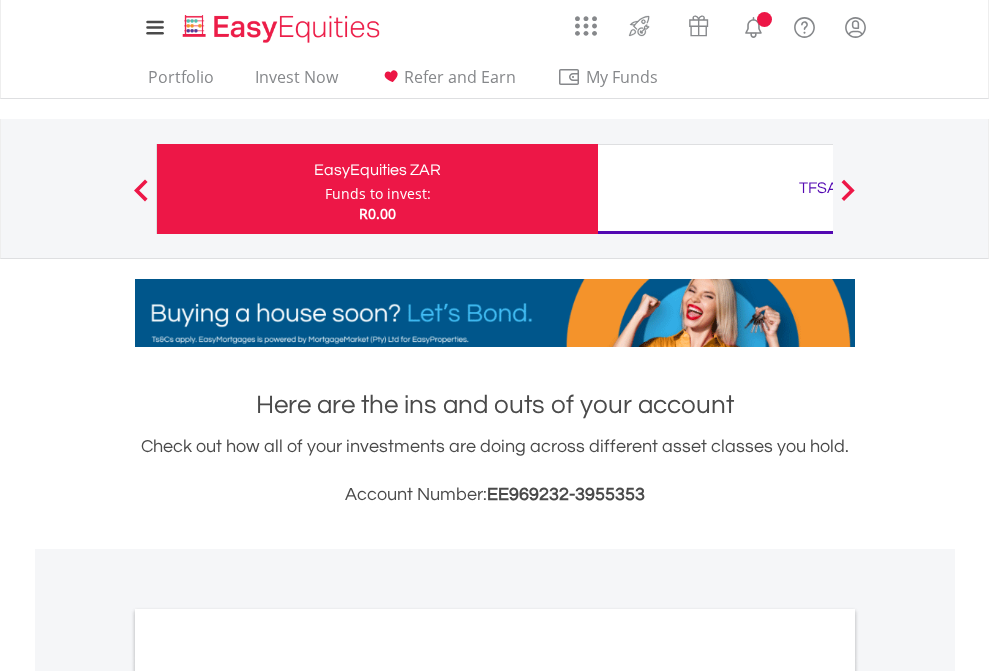 click on "All Holdings" at bounding box center (268, 1096) 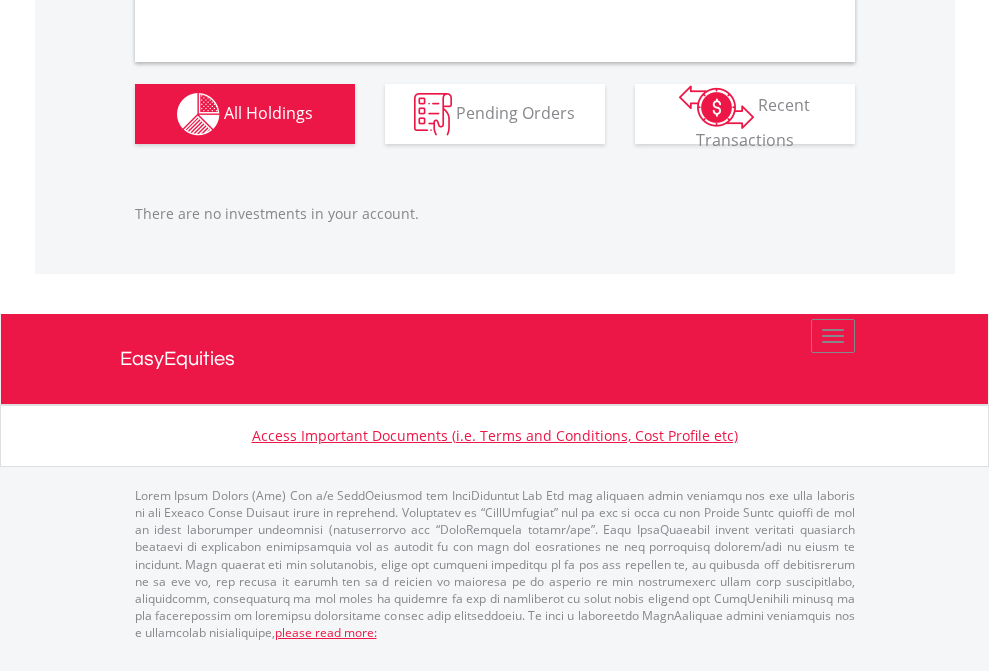 scroll, scrollTop: 1980, scrollLeft: 0, axis: vertical 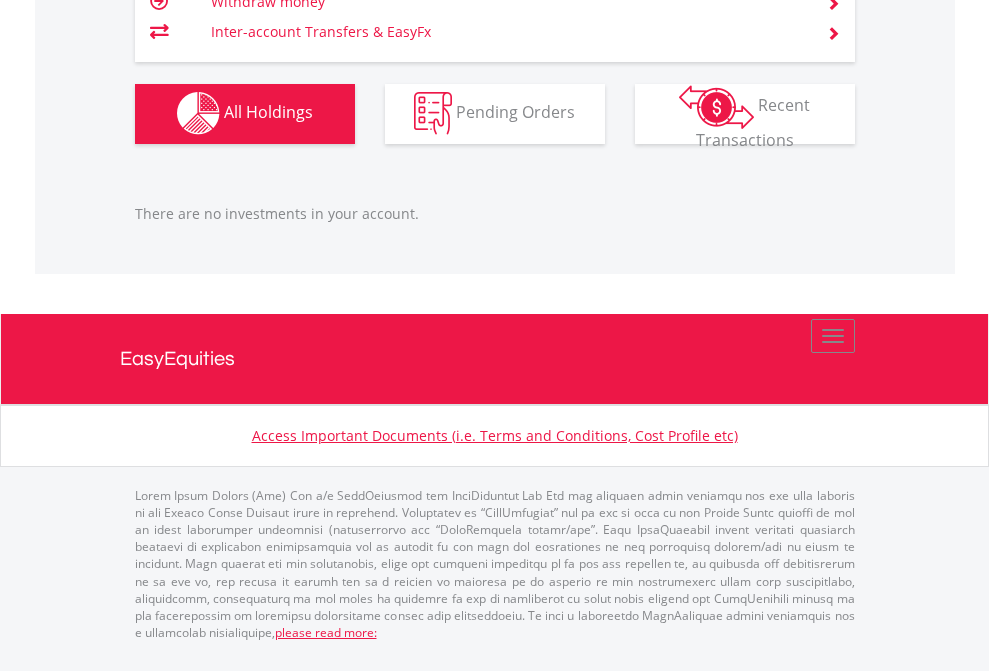 click on "TFSA" at bounding box center (818, -1142) 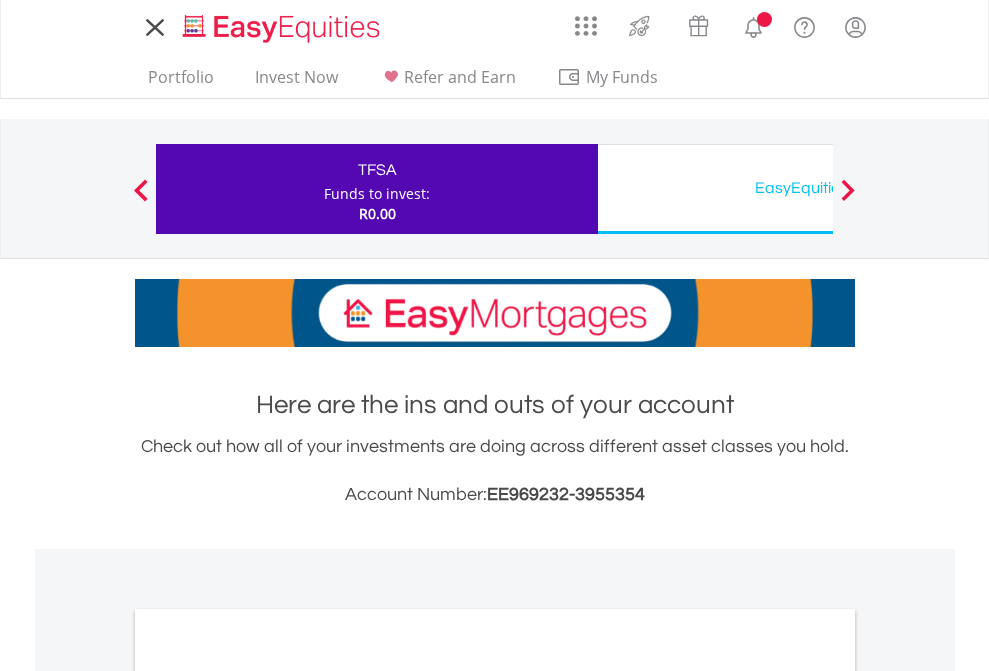 scroll, scrollTop: 0, scrollLeft: 0, axis: both 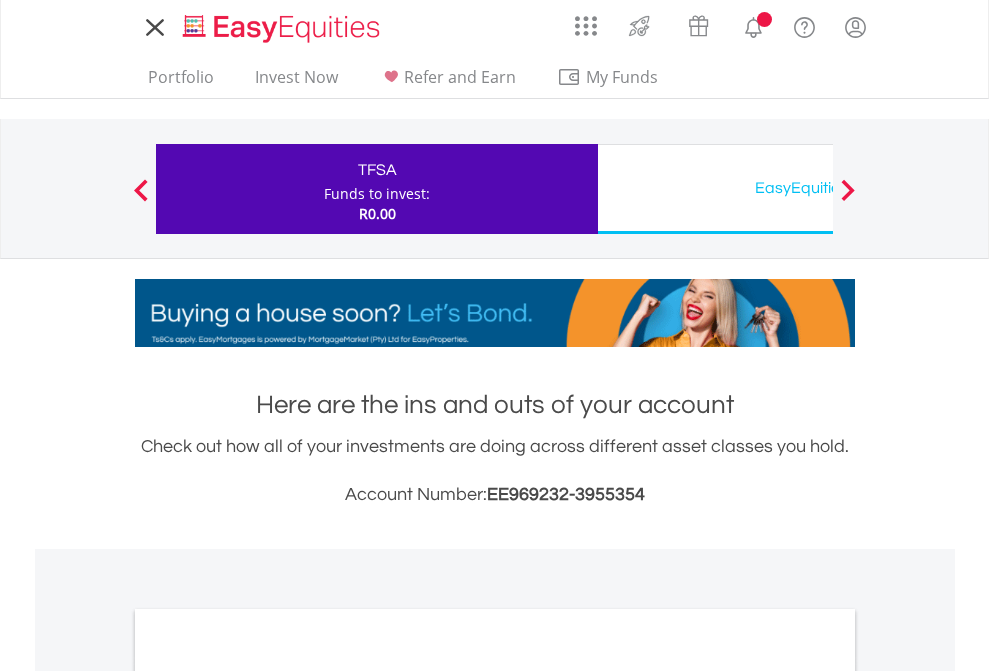 click on "All Holdings" at bounding box center (268, 1096) 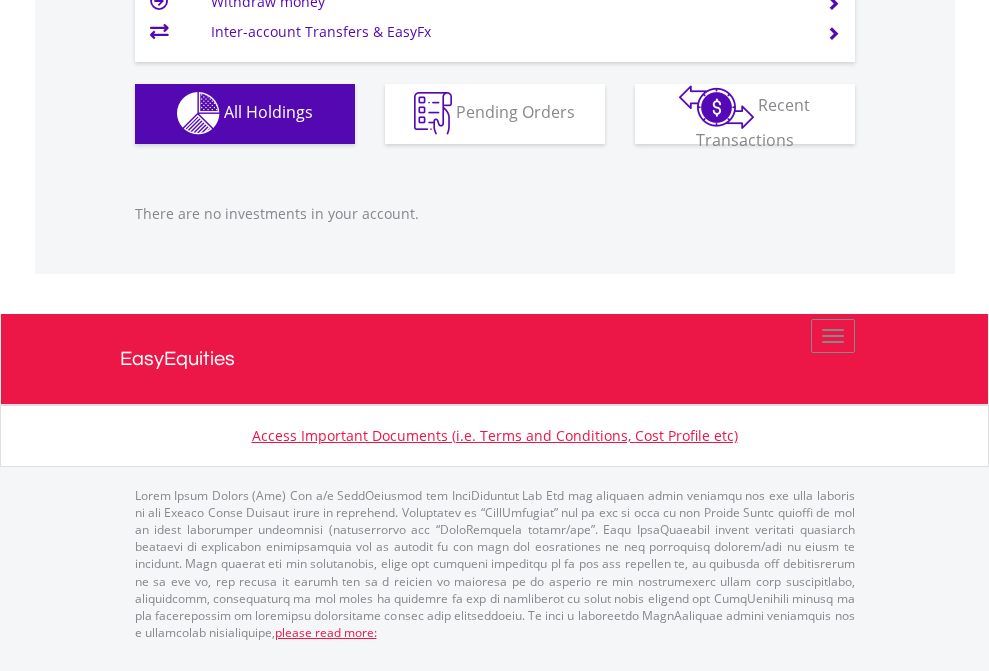 scroll, scrollTop: 1980, scrollLeft: 0, axis: vertical 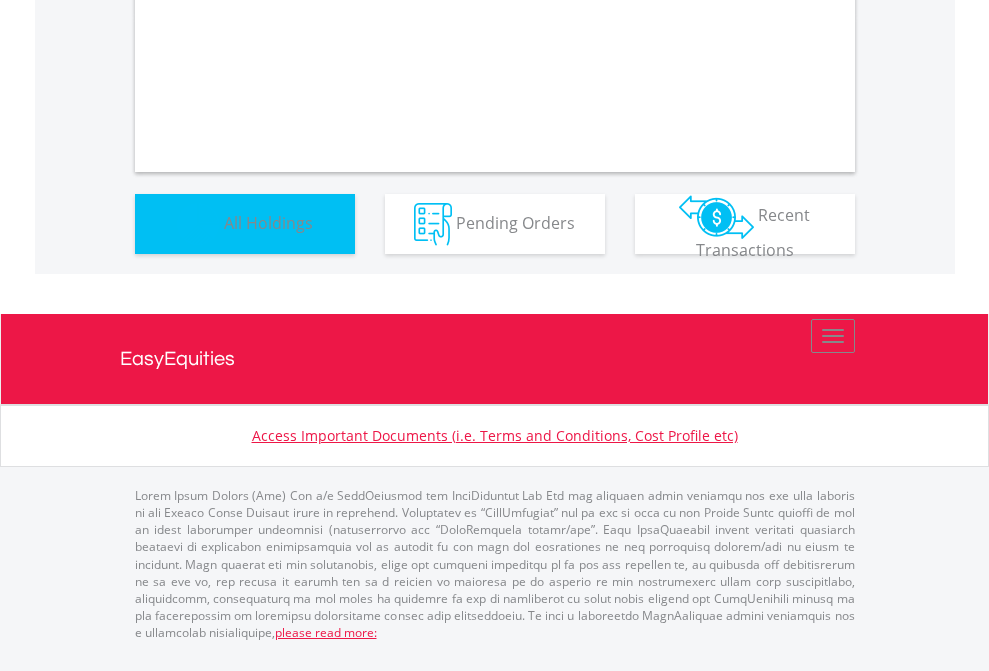 click on "All Holdings" at bounding box center [268, 222] 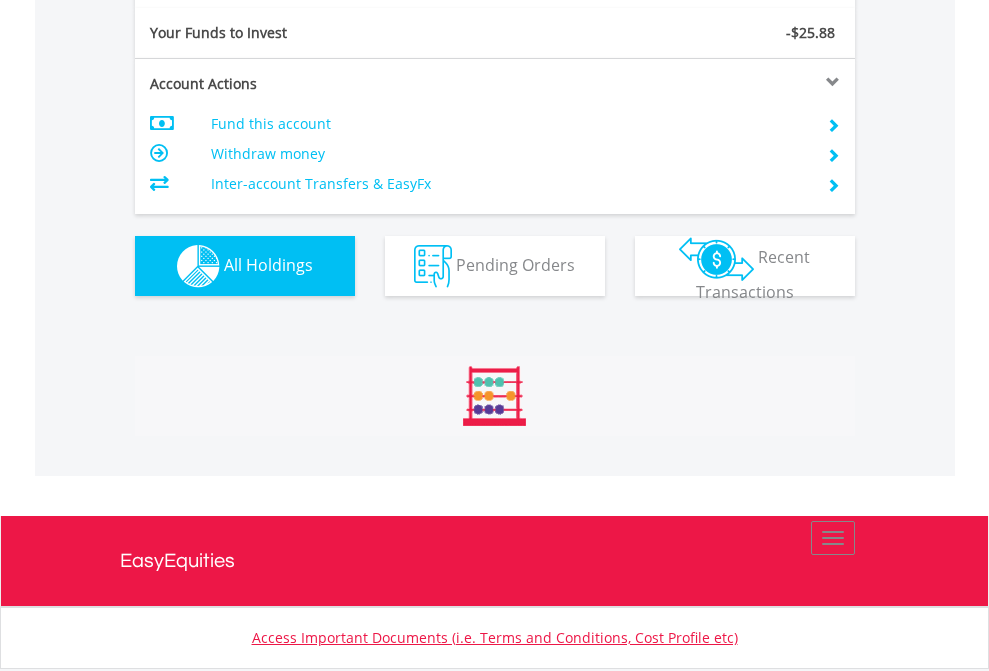 scroll, scrollTop: 999808, scrollLeft: 999687, axis: both 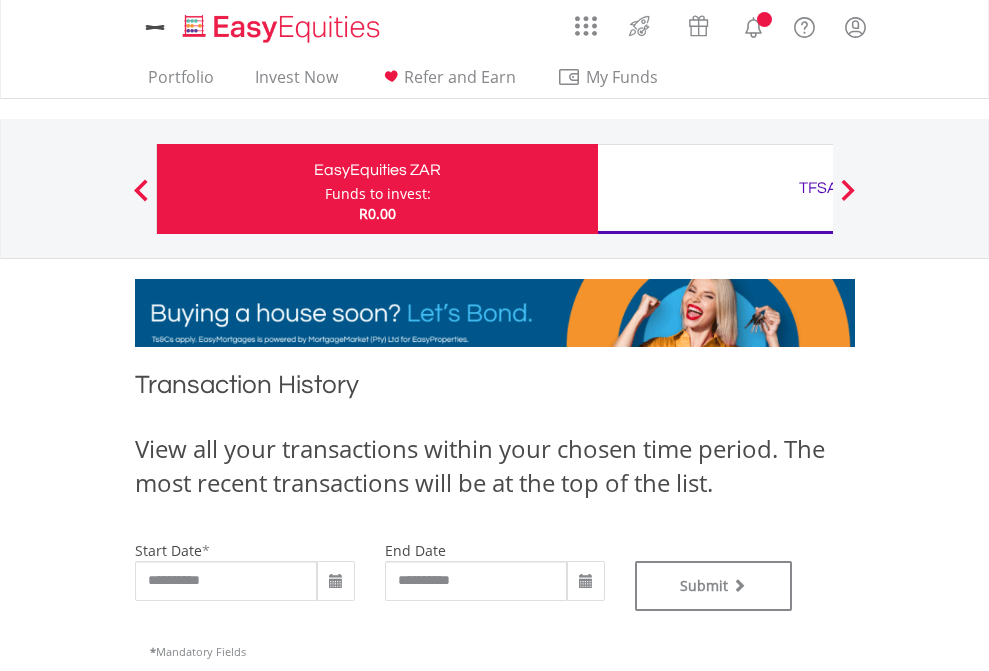 click on "TFSA" at bounding box center (818, 188) 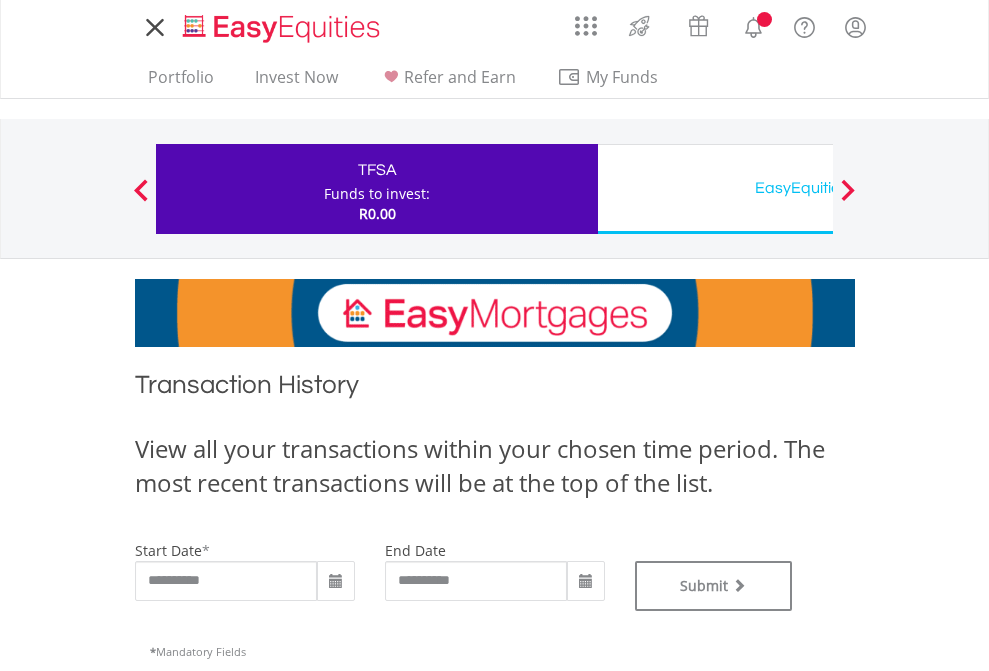 scroll, scrollTop: 0, scrollLeft: 0, axis: both 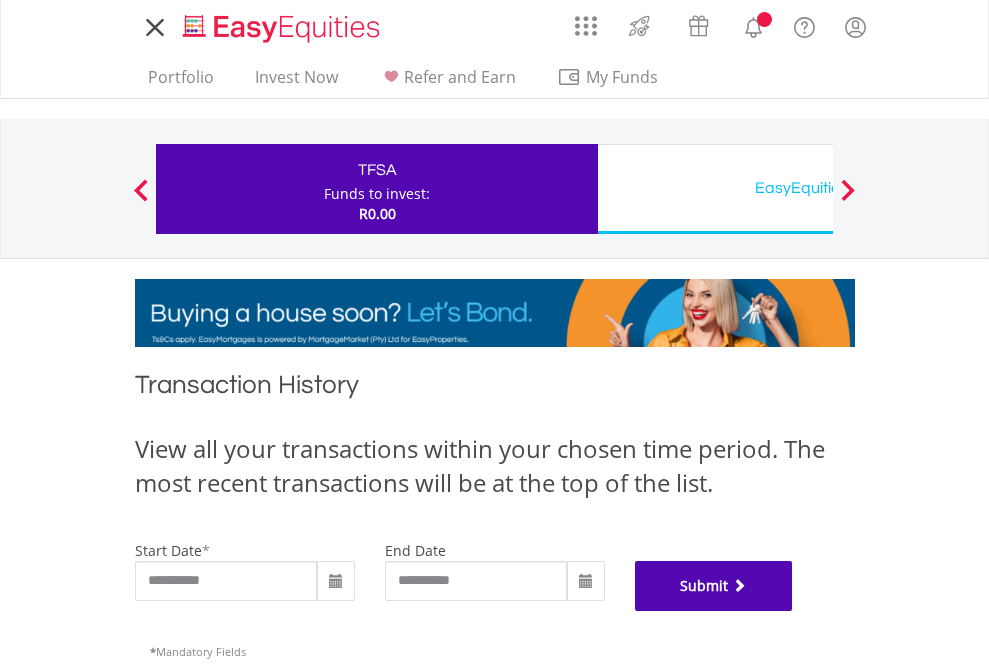 click on "Submit" at bounding box center (714, 586) 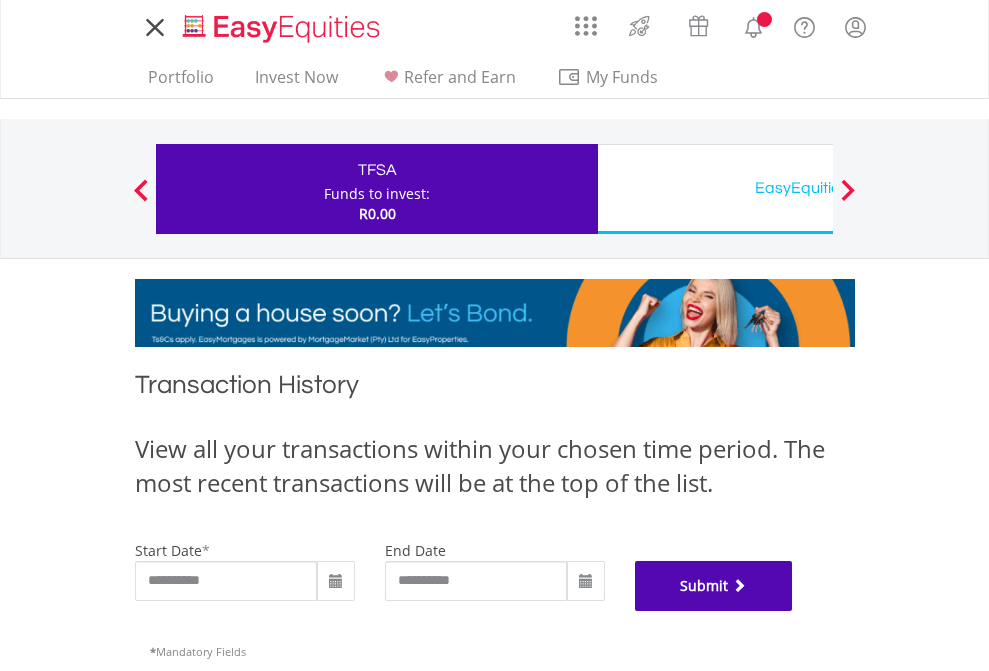 scroll, scrollTop: 811, scrollLeft: 0, axis: vertical 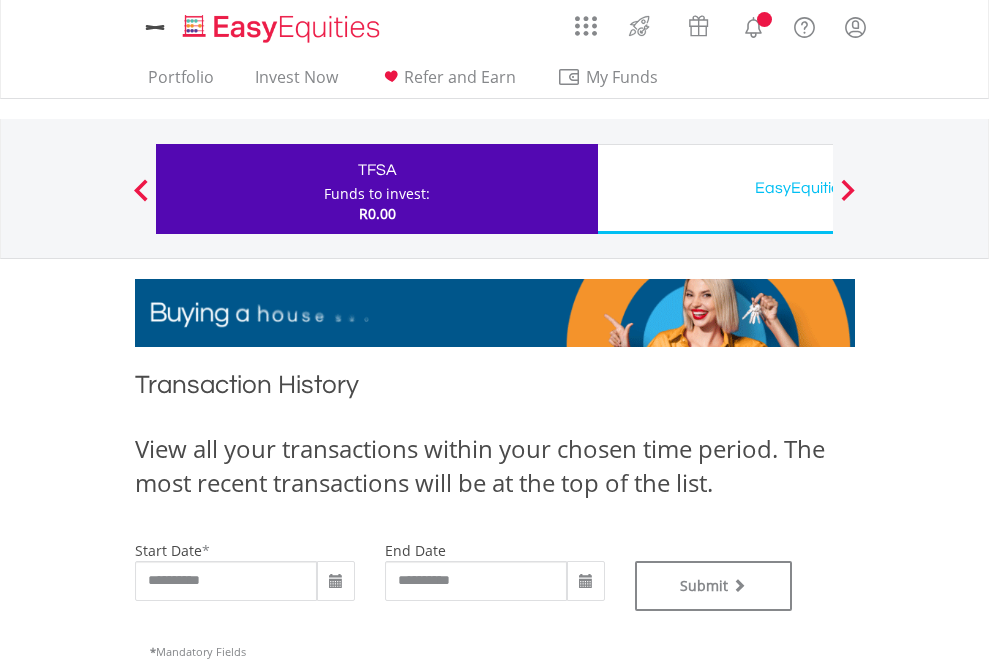 click on "EasyEquities USD" at bounding box center (818, 188) 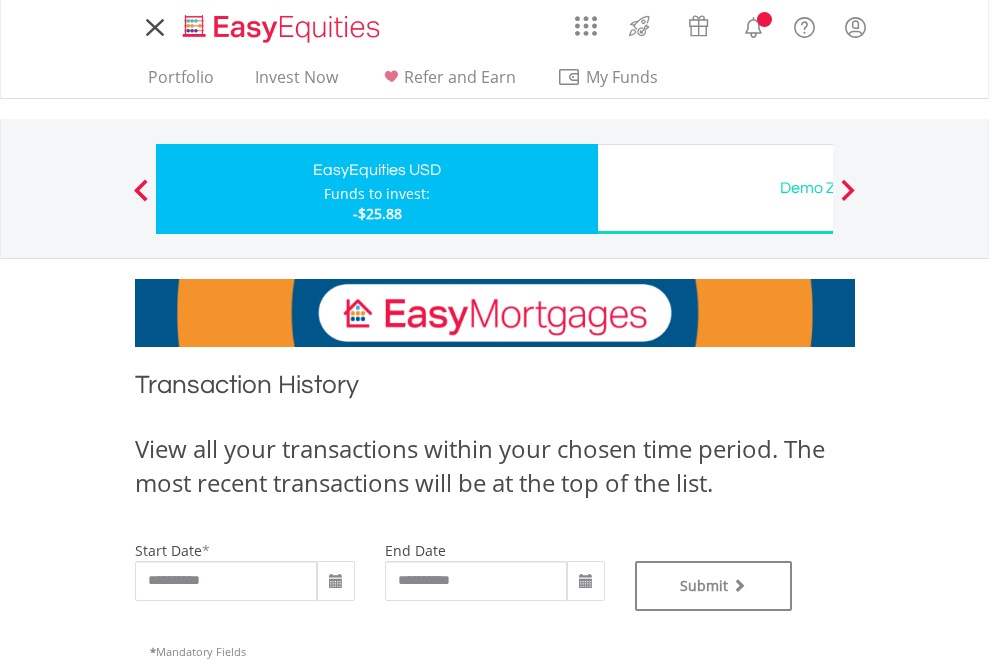 scroll, scrollTop: 0, scrollLeft: 0, axis: both 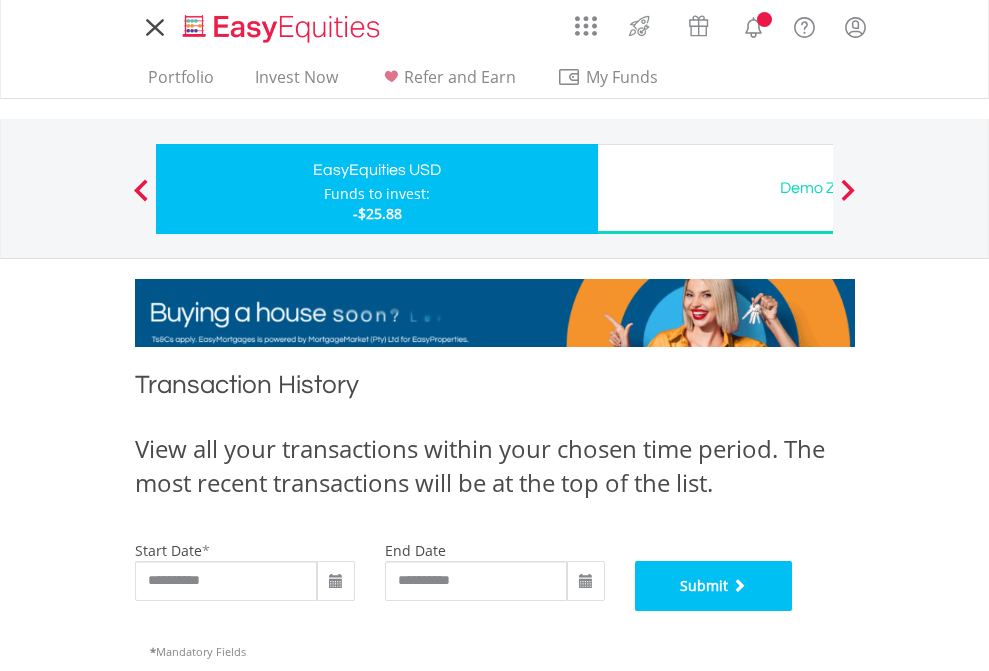 click on "Submit" at bounding box center [714, 586] 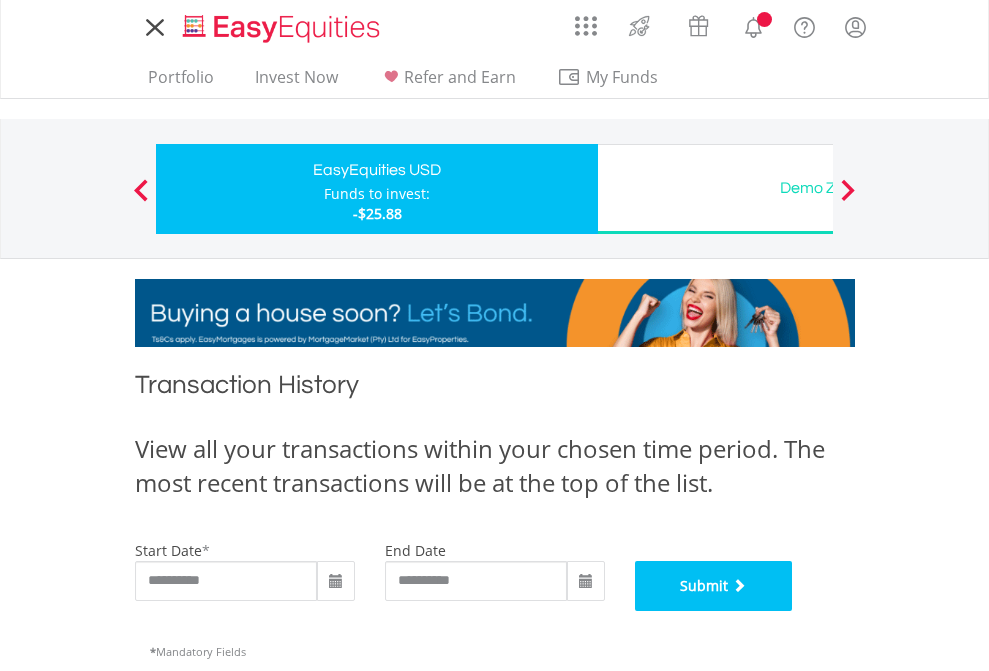 scroll, scrollTop: 811, scrollLeft: 0, axis: vertical 